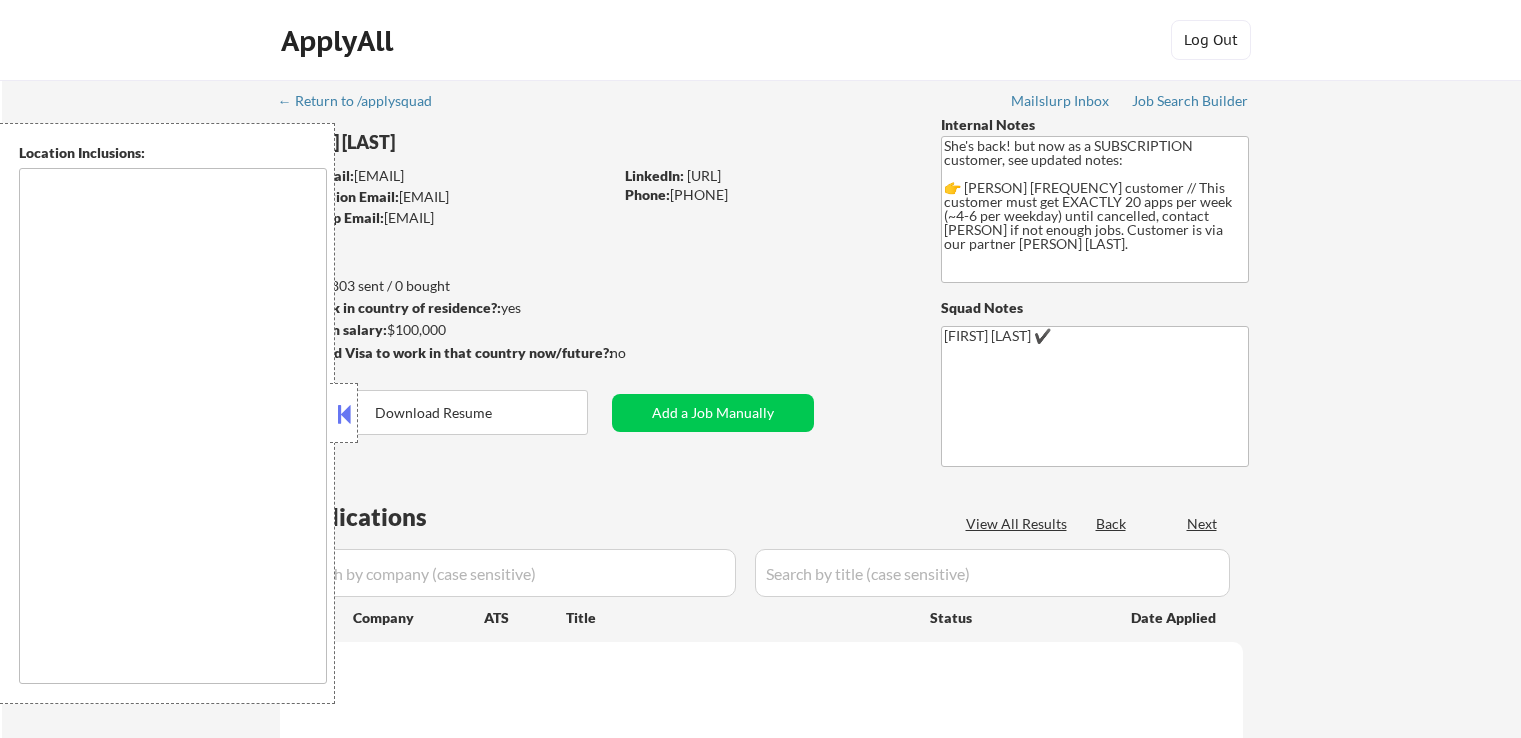 scroll, scrollTop: 0, scrollLeft: 0, axis: both 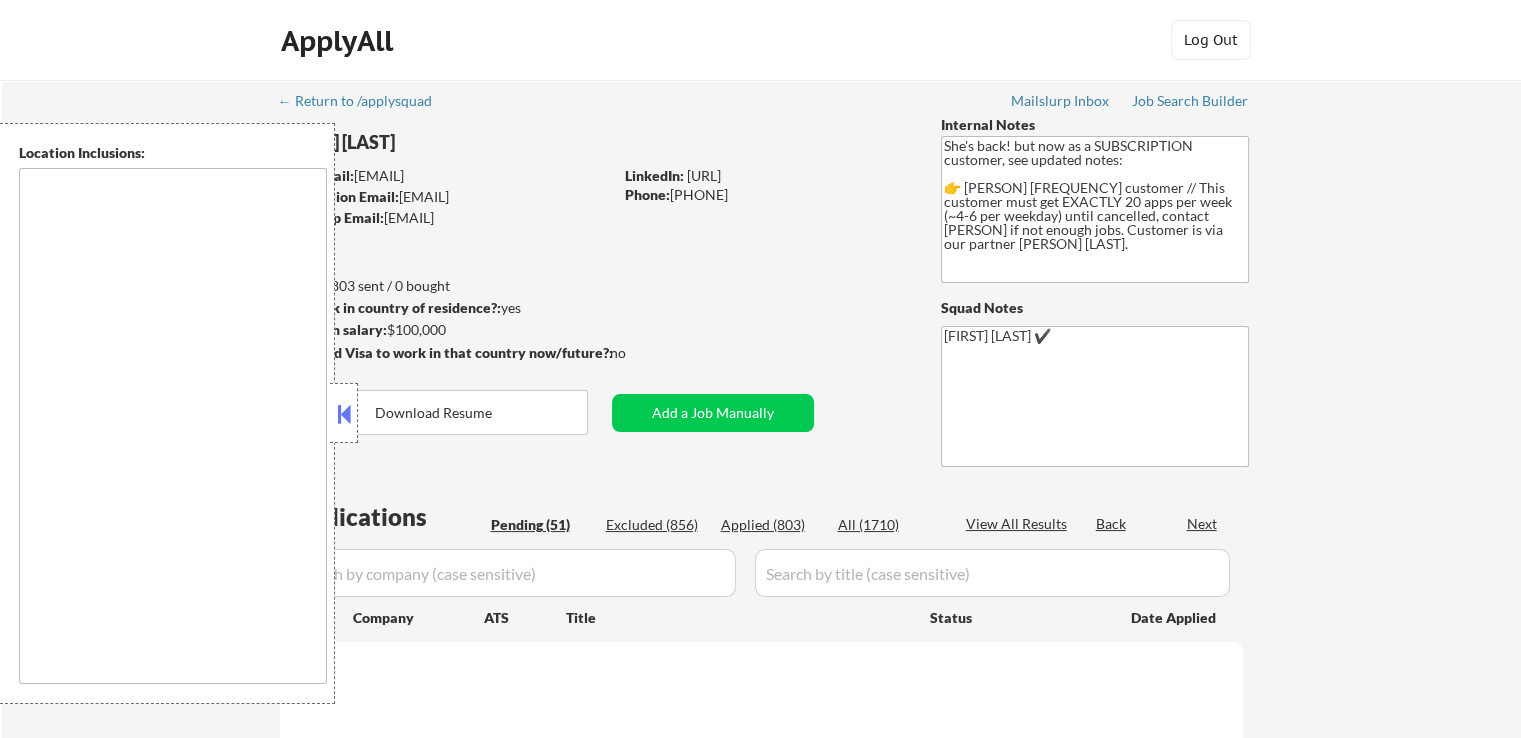 type on "[CITY], [STATE]   [CITY], [STATE]   [CITY], [STATE]   [CITY], [STATE]   [CITY], [STATE]   [CITY], [STATE]   [CITY], [STATE]   [CITY], [STATE]   [CITY], [STATE]   [CITY], [STATE]   [CITY], [STATE]   [CITY], [STATE]   [CITY], [STATE]   [CITY], [STATE]   [CITY], [STATE]   [CITY] remote" 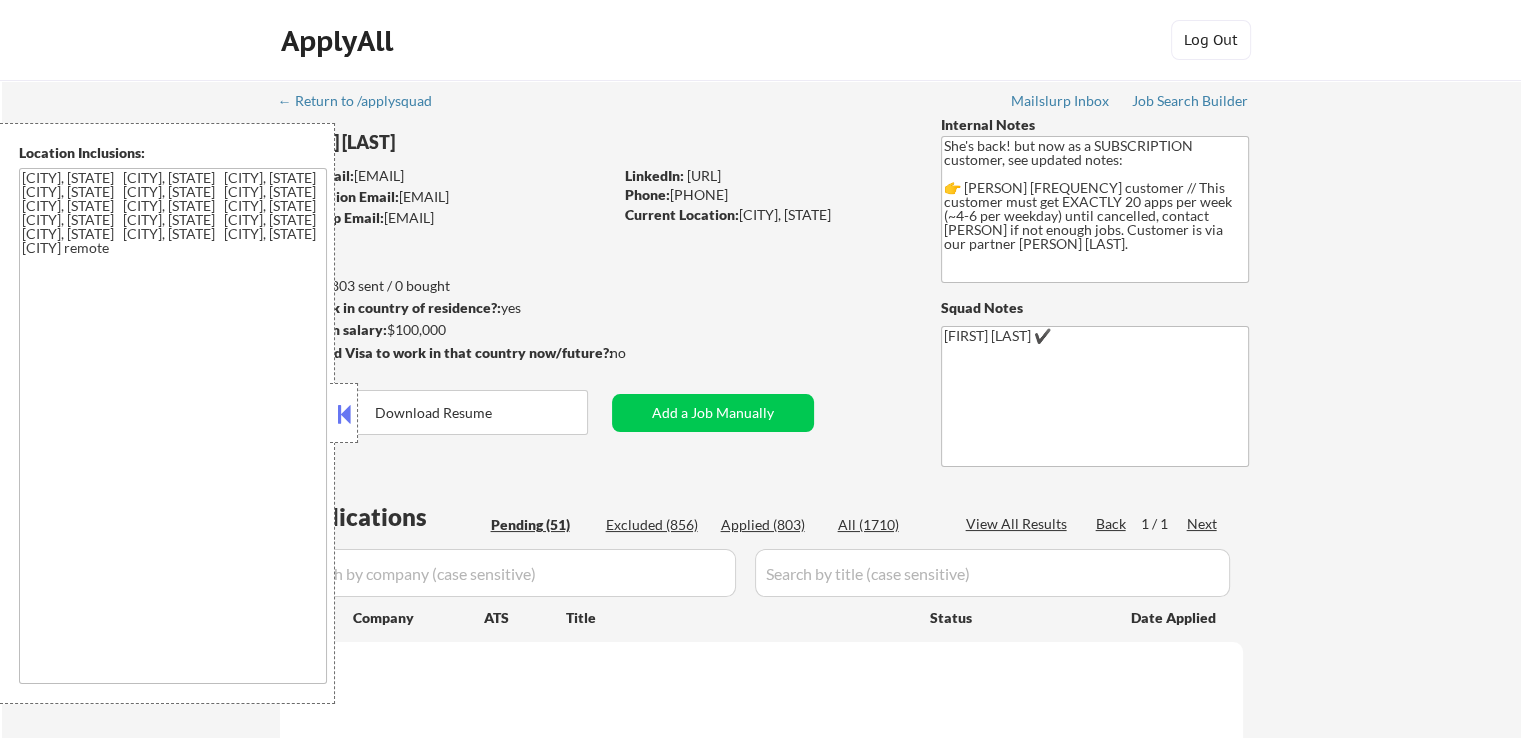 select on ""pending"" 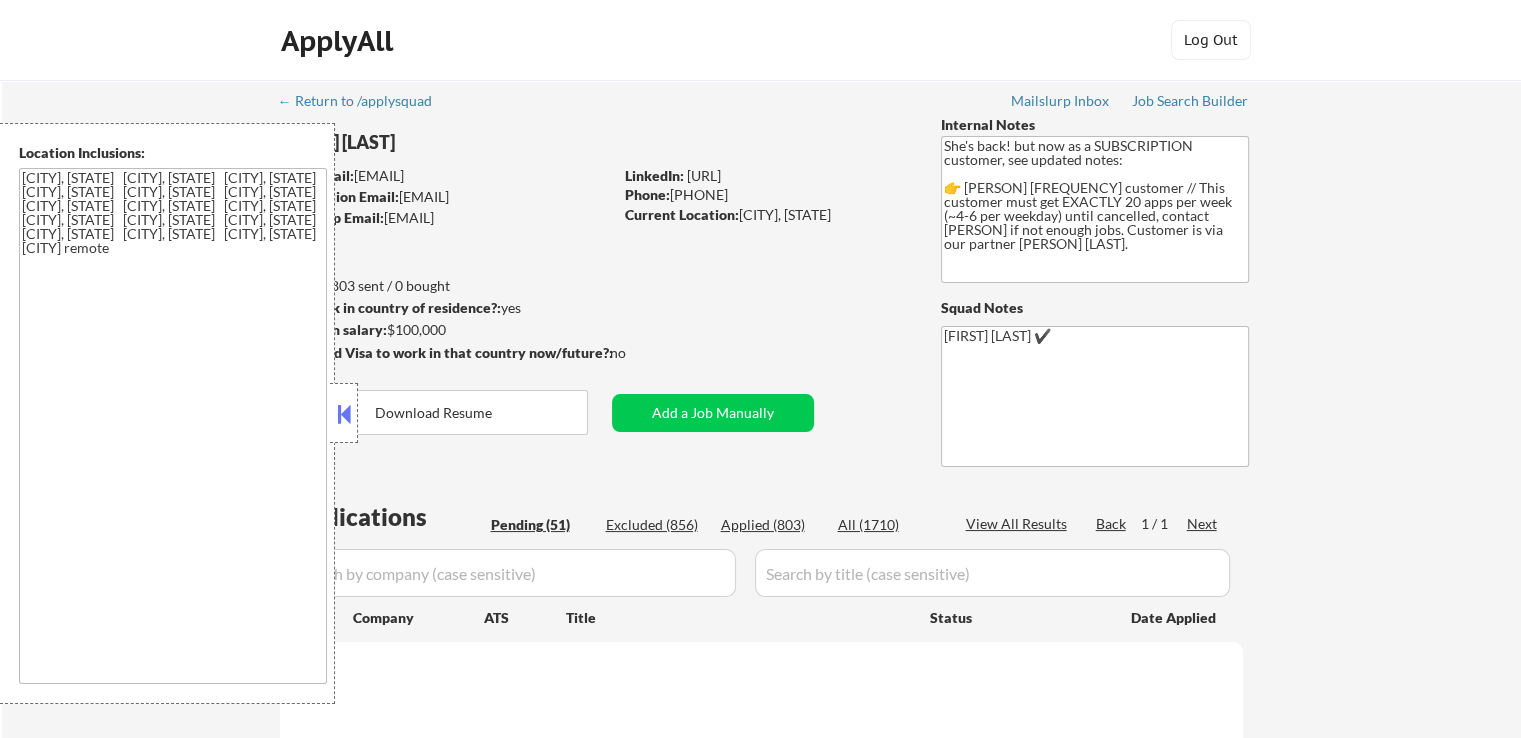 select on ""pending"" 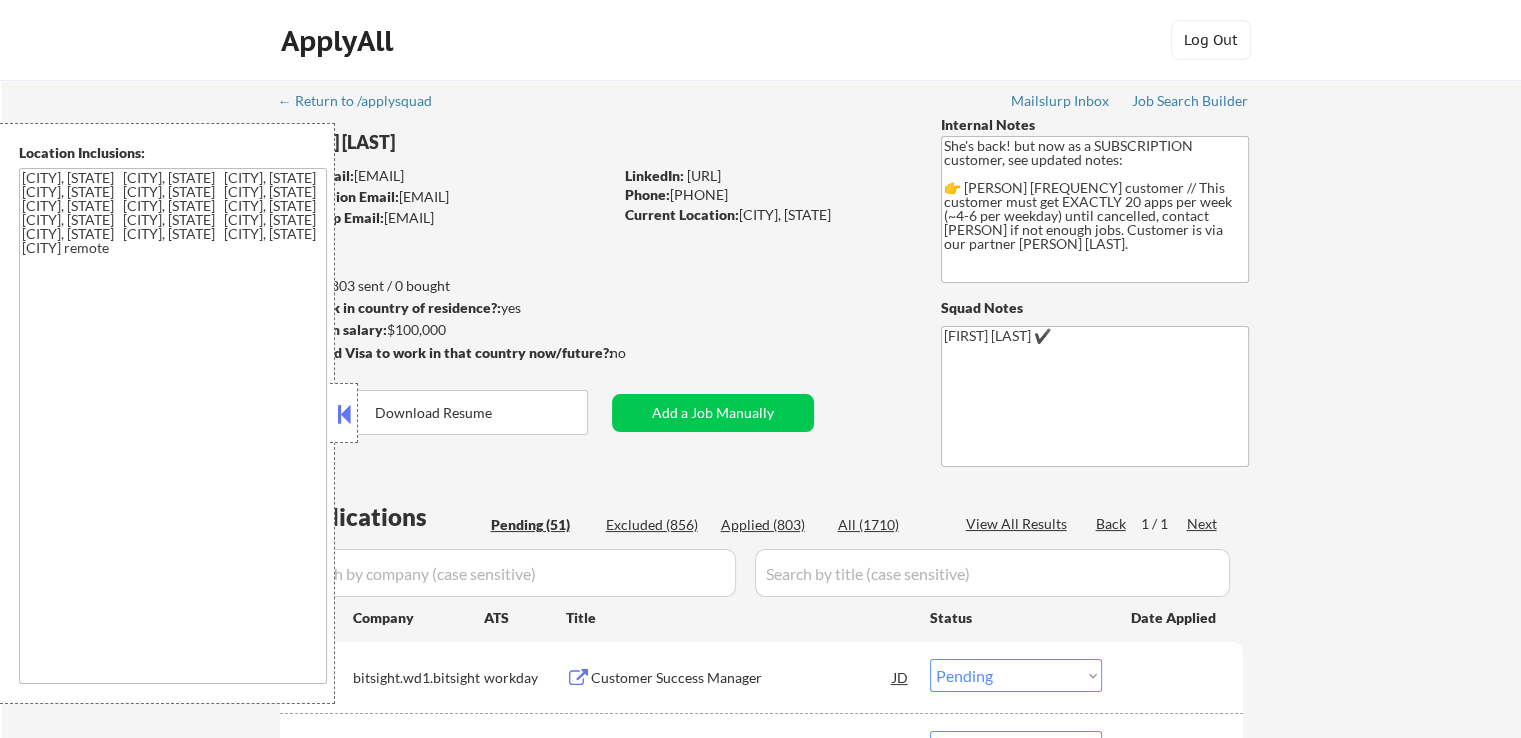 click at bounding box center (344, 414) 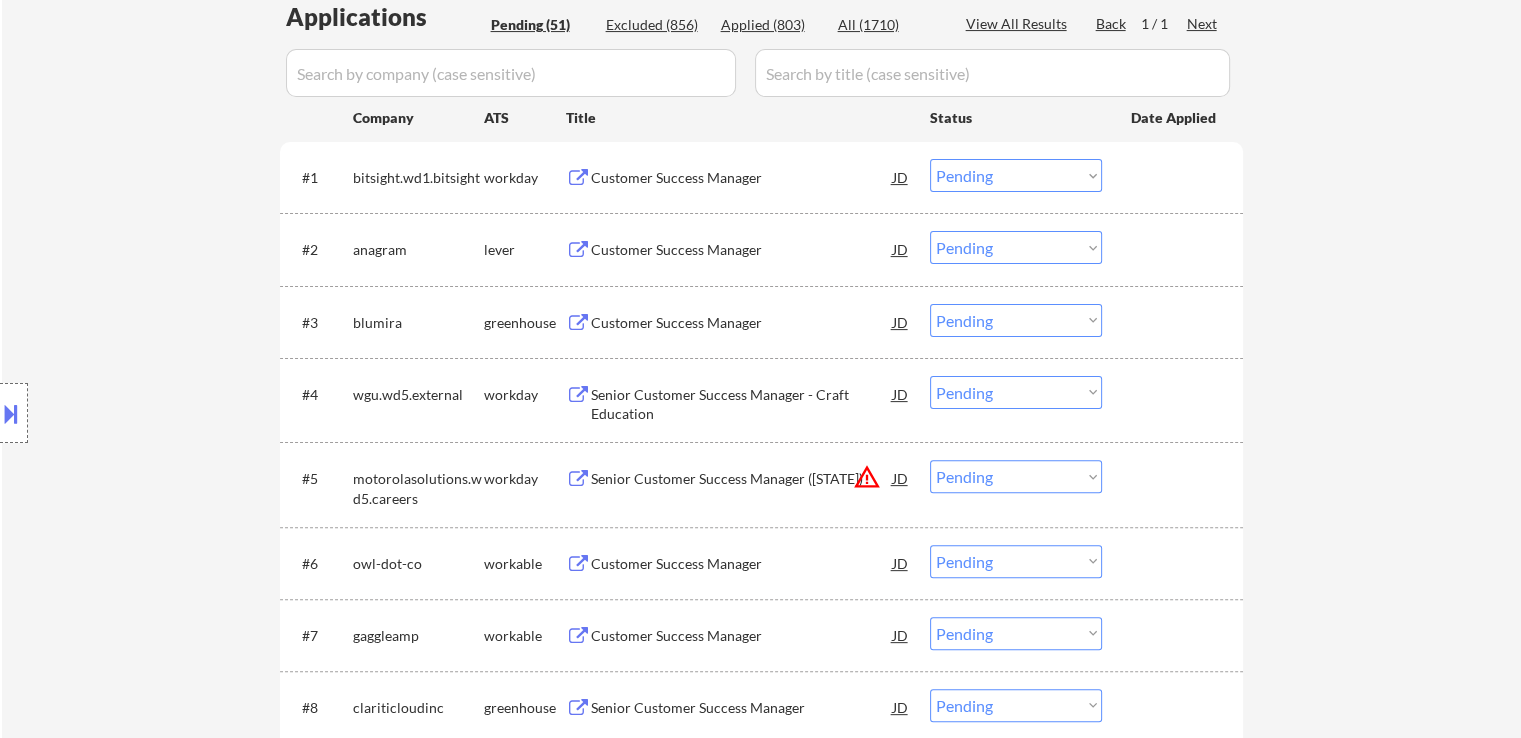 scroll, scrollTop: 400, scrollLeft: 0, axis: vertical 